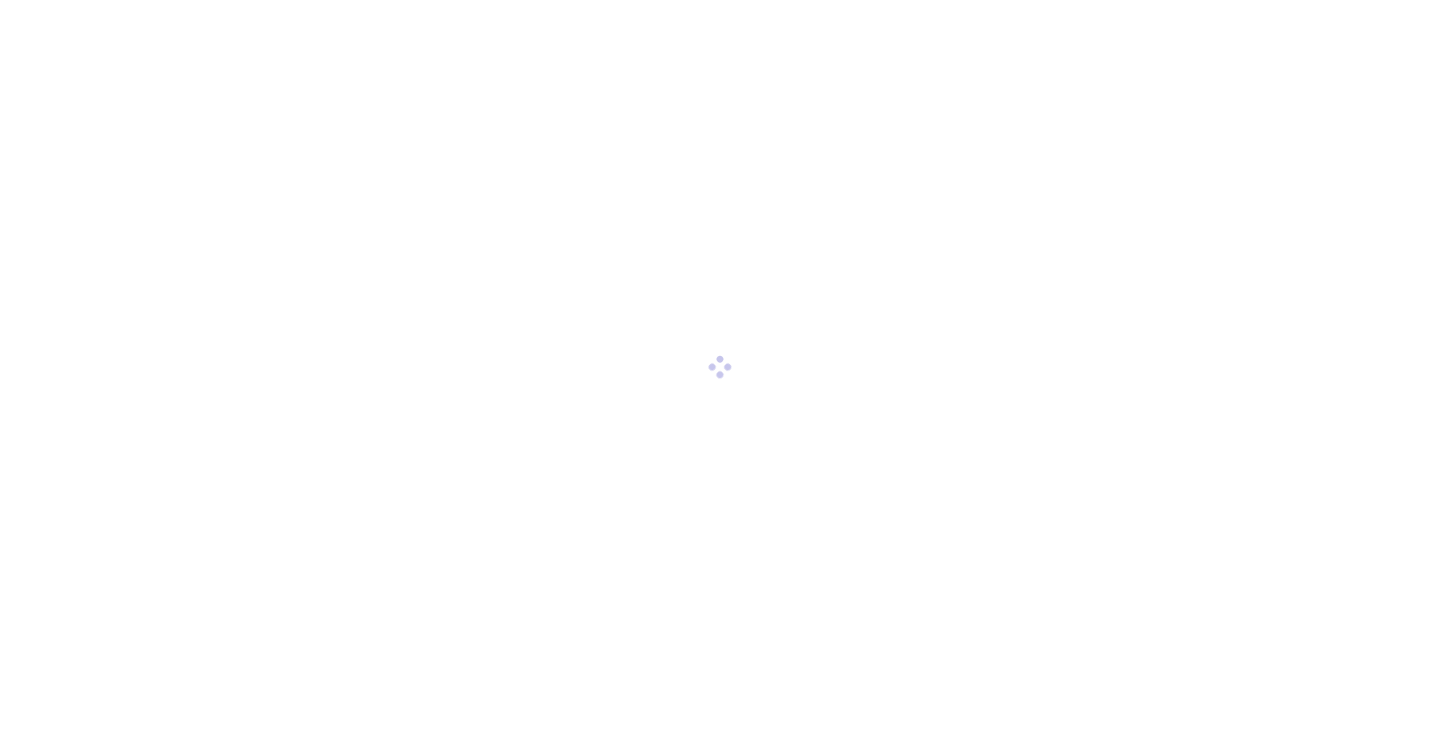 scroll, scrollTop: 0, scrollLeft: 0, axis: both 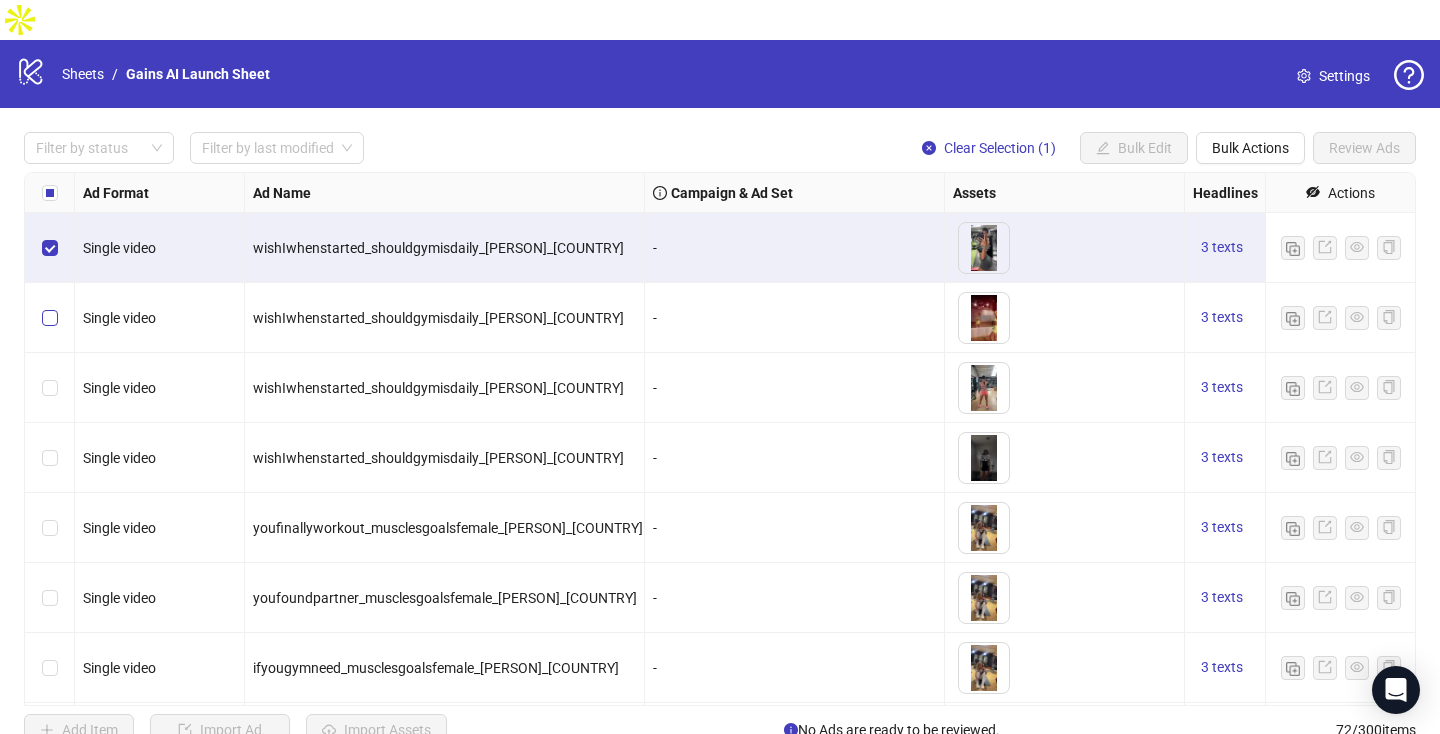 click at bounding box center [50, 318] 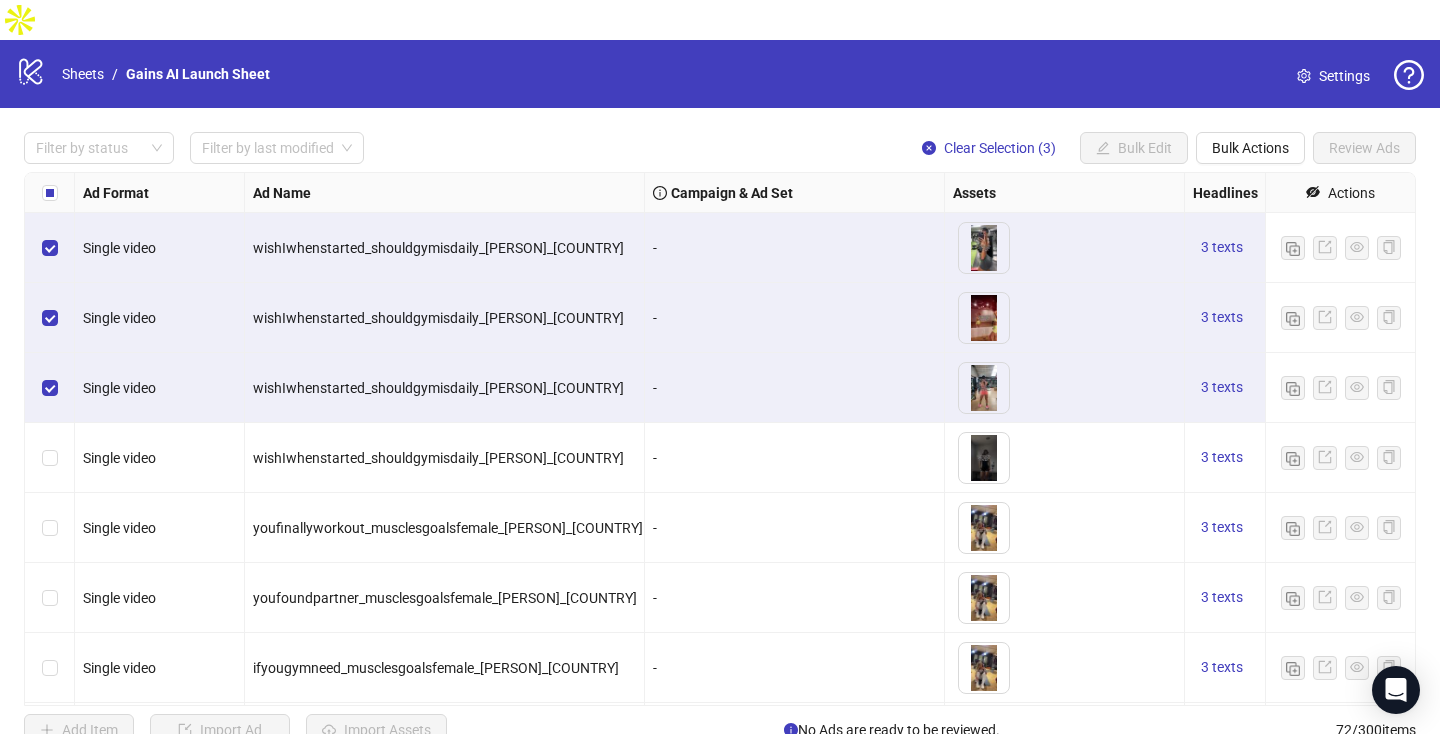 click at bounding box center (50, 458) 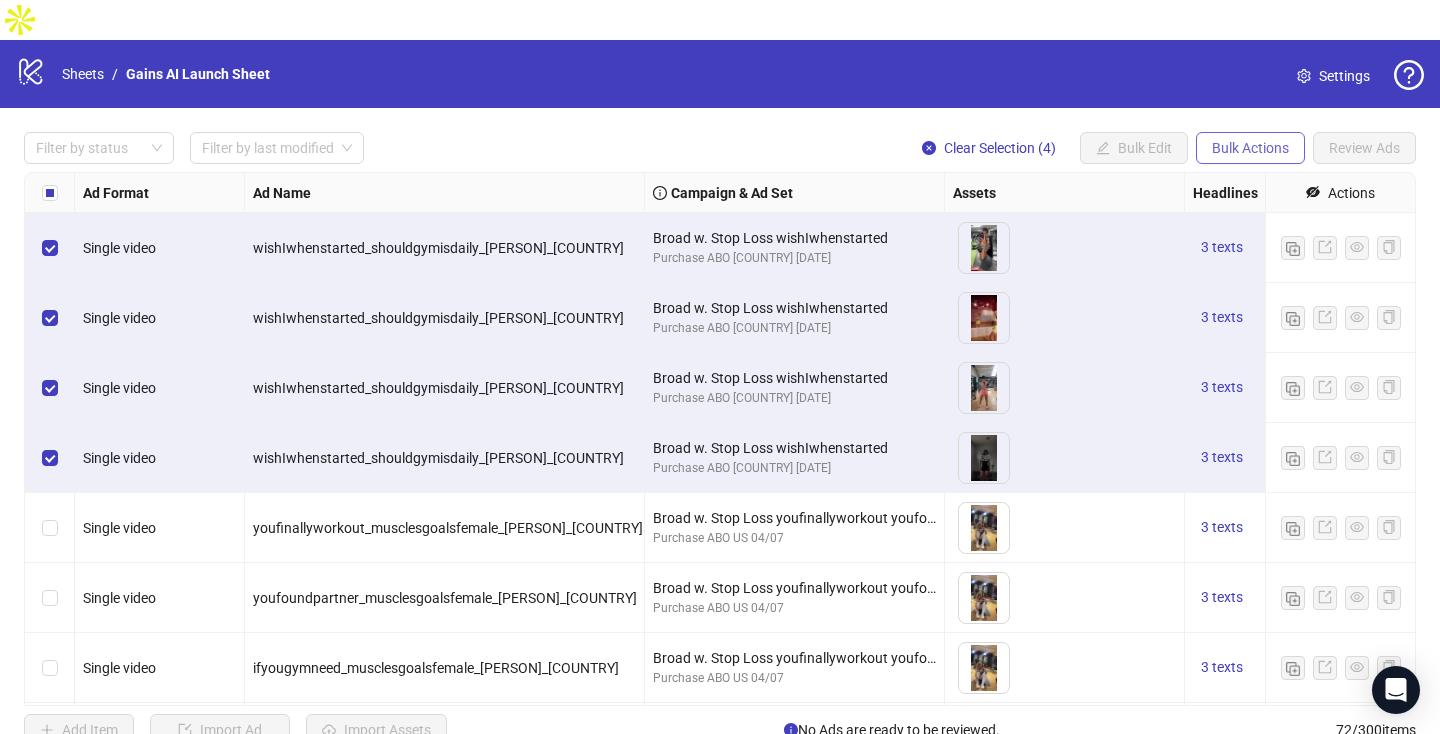 click on "Bulk Actions" at bounding box center (1103, 148) 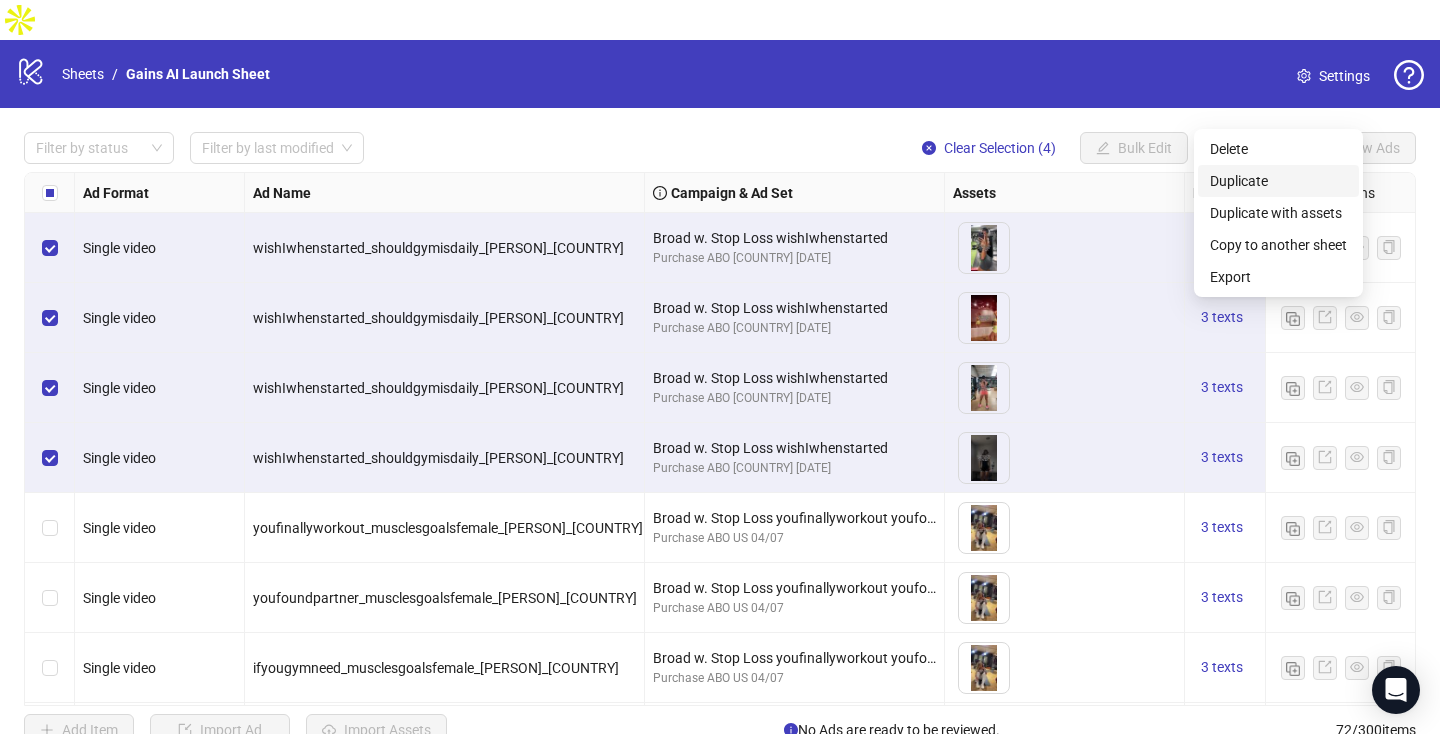 click on "Duplicate" at bounding box center [1278, 181] 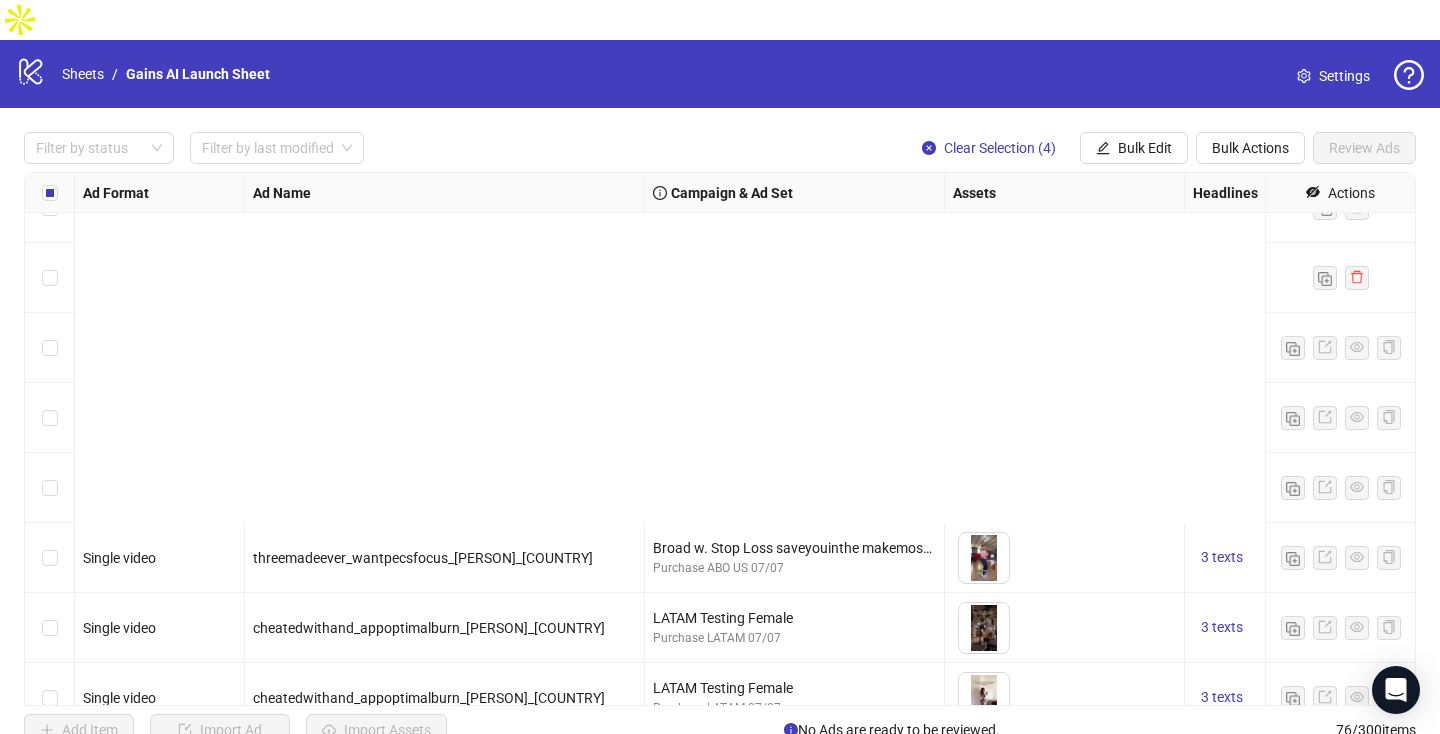 scroll, scrollTop: 4828, scrollLeft: 0, axis: vertical 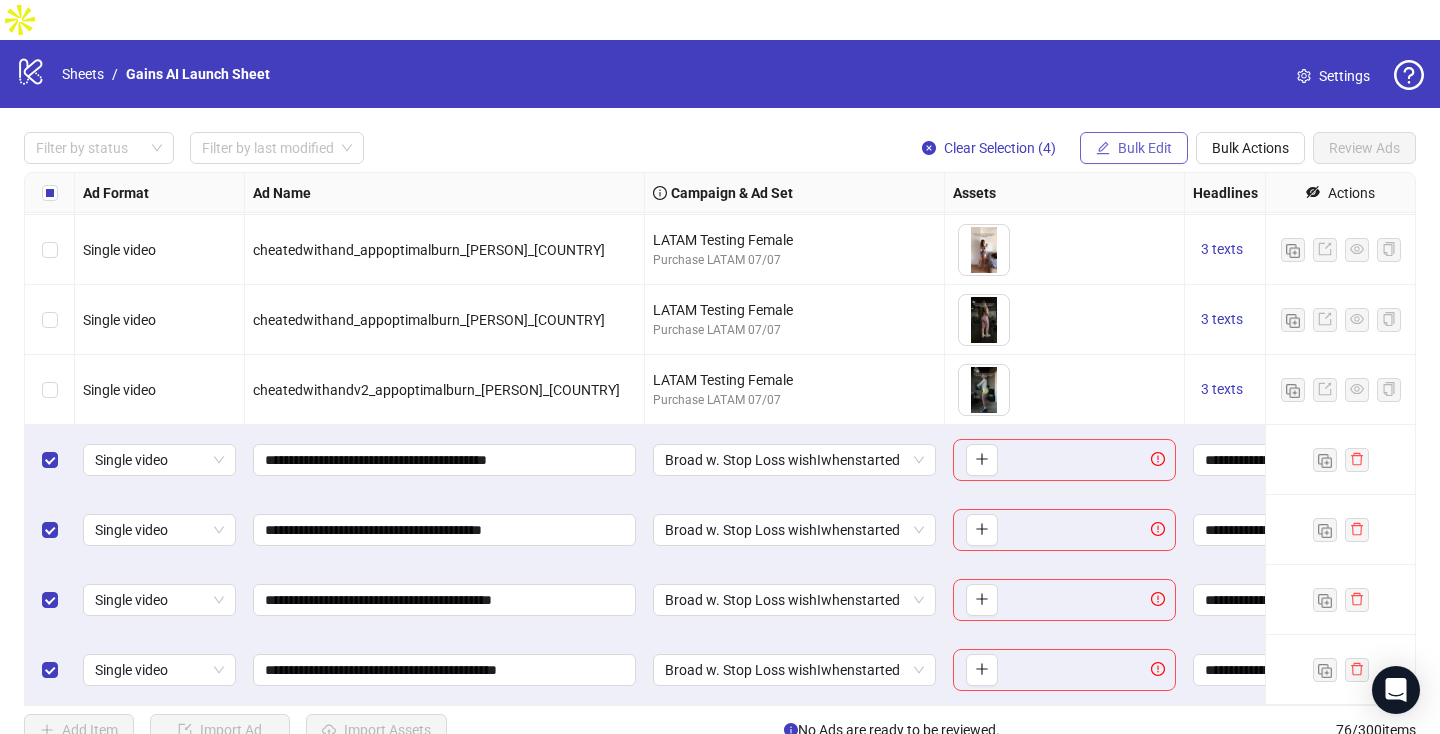 click on "Bulk Edit" at bounding box center (1145, 148) 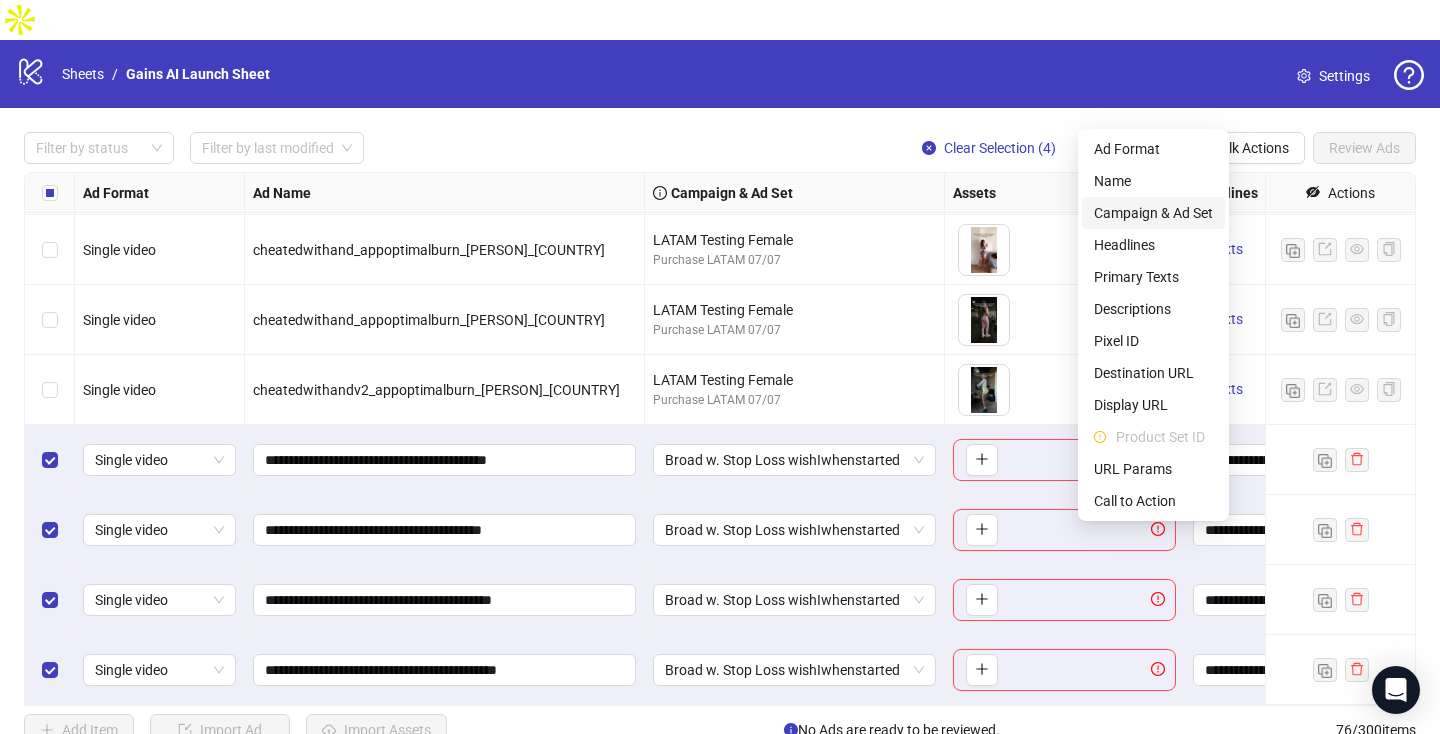 click on "Campaign & Ad Set" at bounding box center [1153, 213] 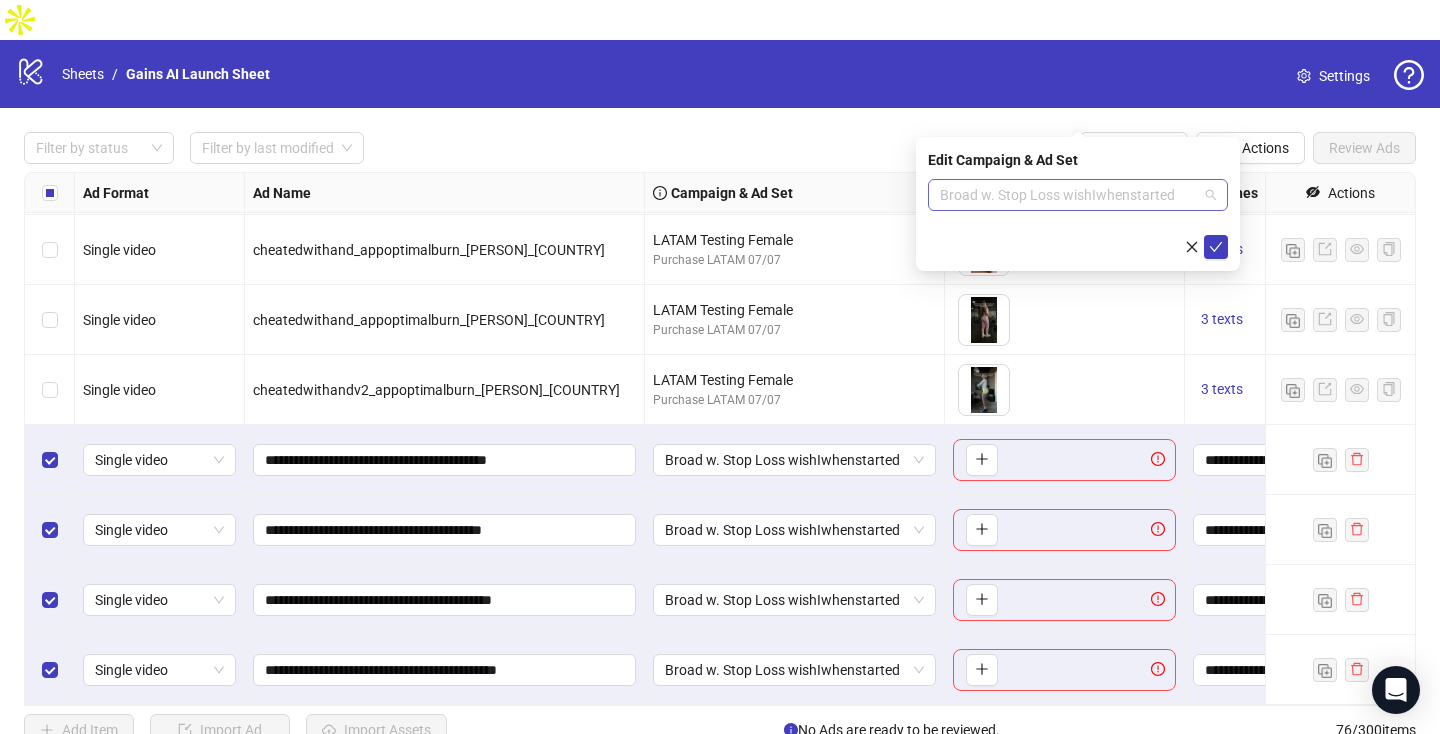 click on "Broad w. Stop Loss wishIwhenstarted" at bounding box center [1078, 195] 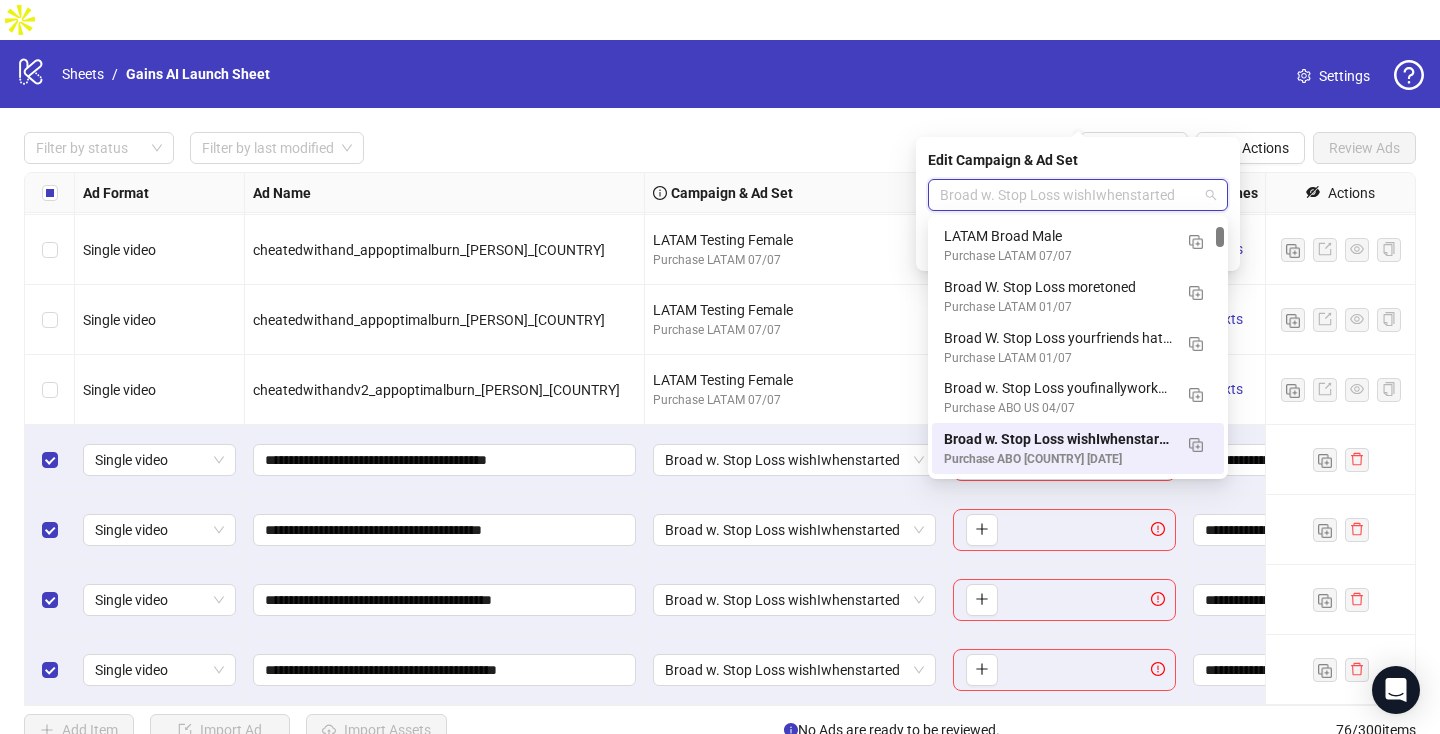 paste on "**********" 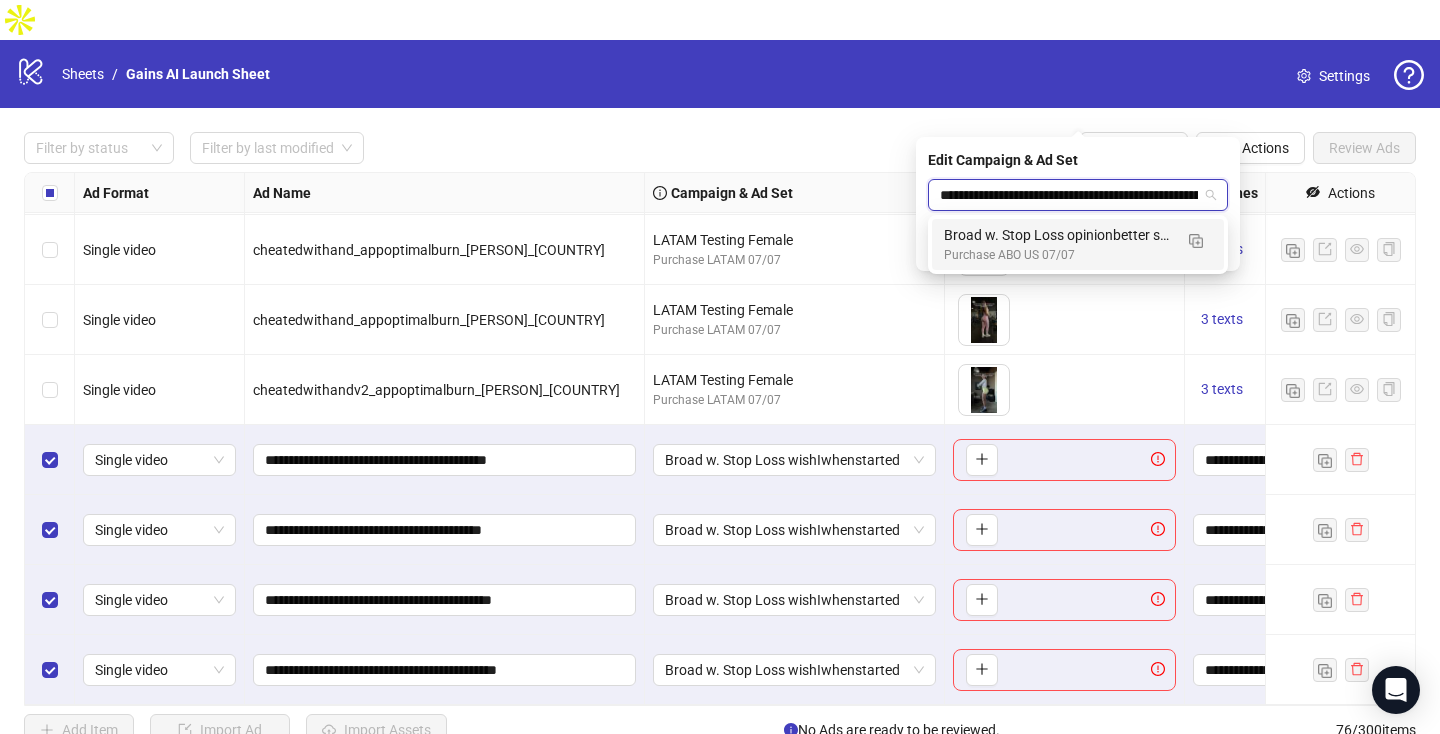 scroll, scrollTop: 0, scrollLeft: 153, axis: horizontal 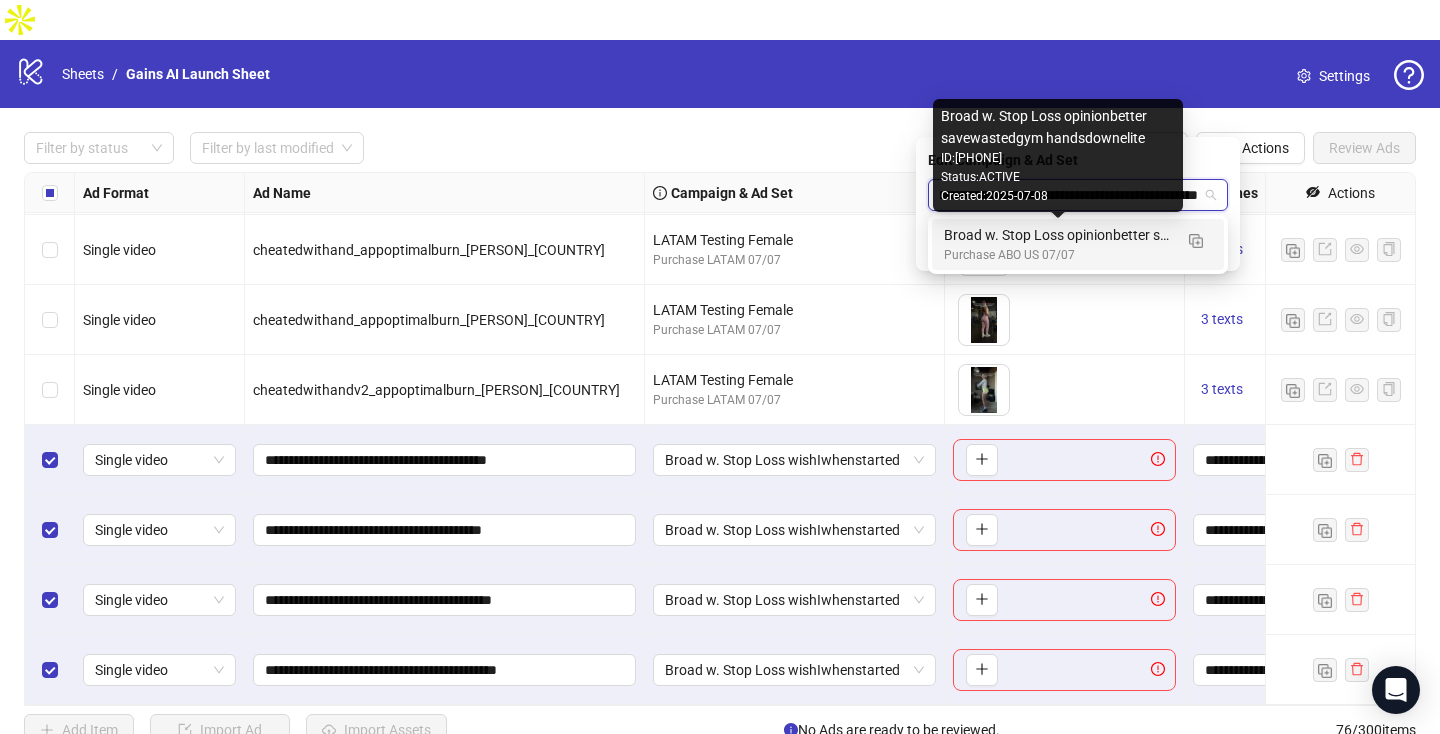 click on "Broad w. Stop Loss opinionbetter savewastedgym handsdownelite" at bounding box center (1058, 235) 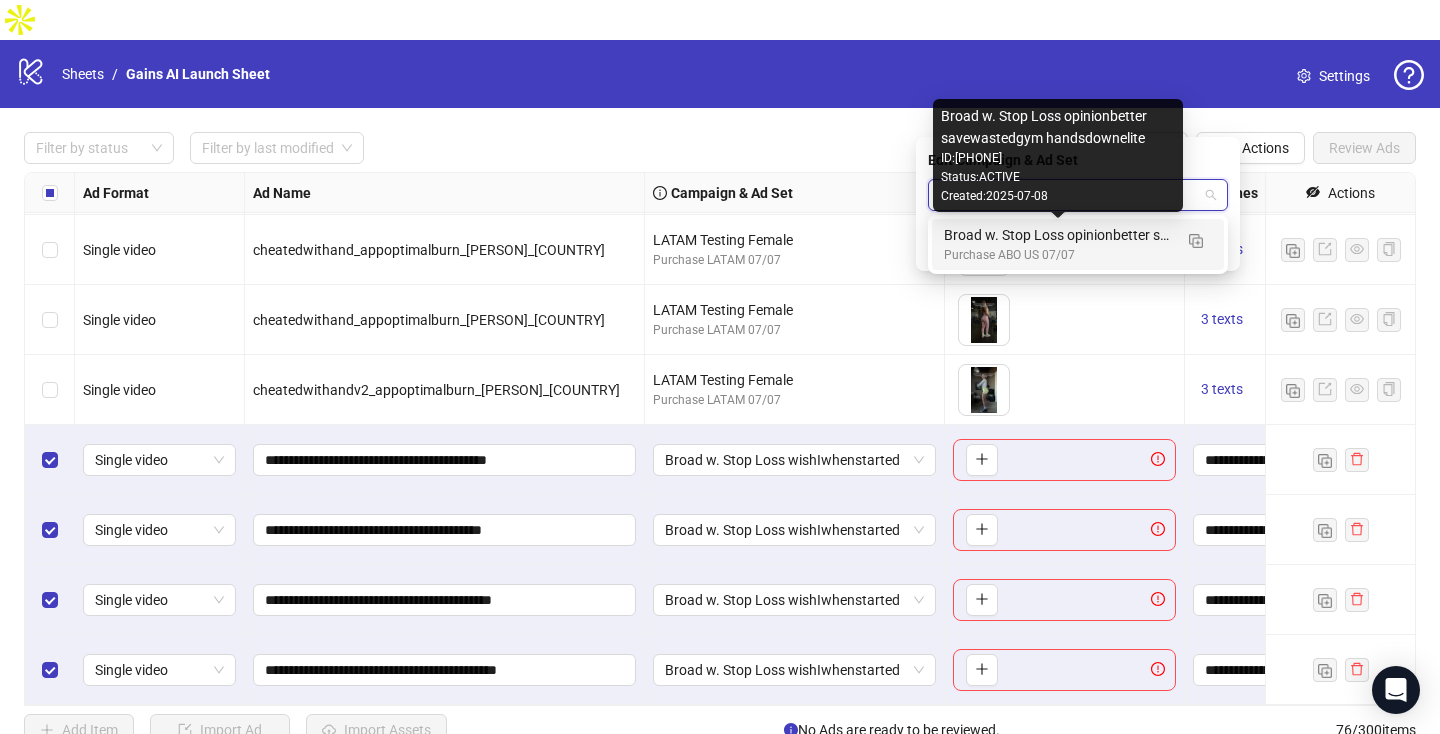scroll, scrollTop: 0, scrollLeft: 0, axis: both 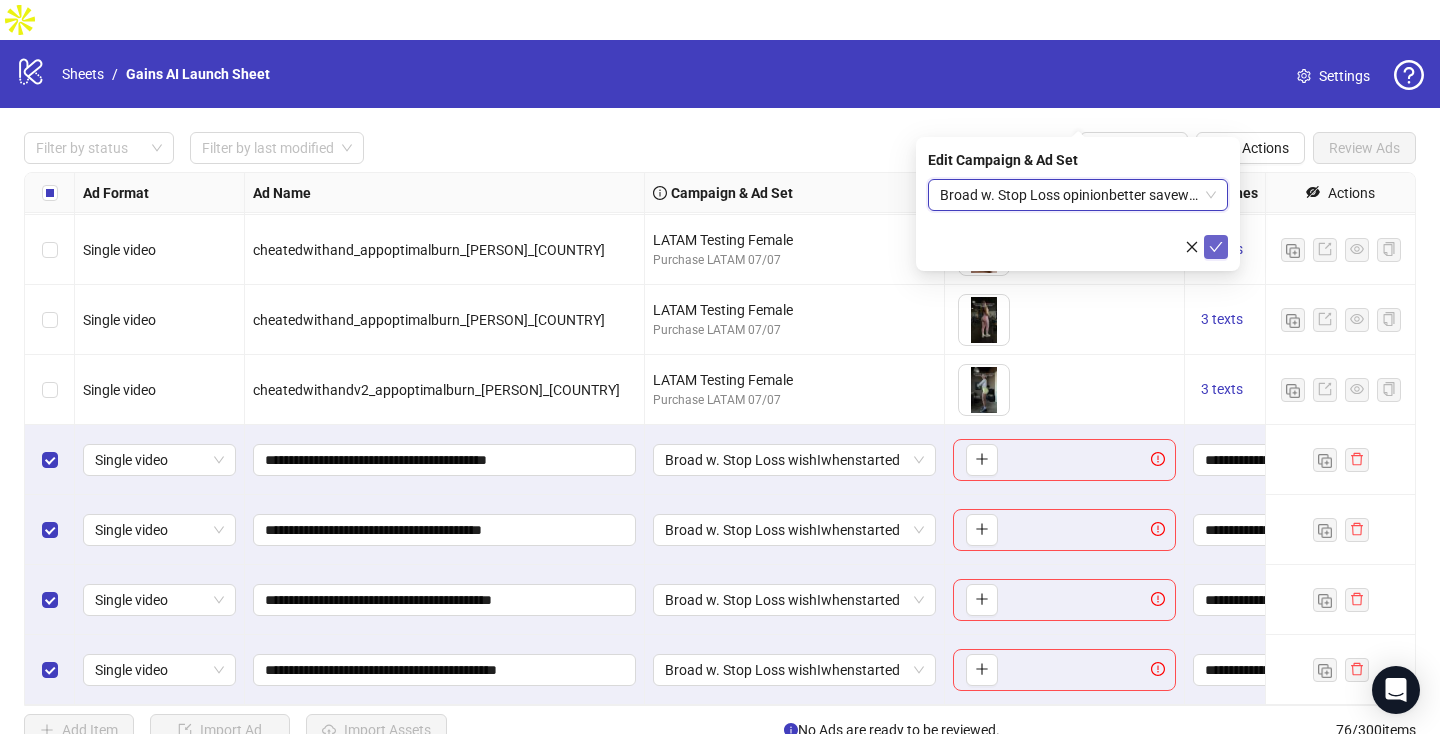 click at bounding box center [1216, 247] 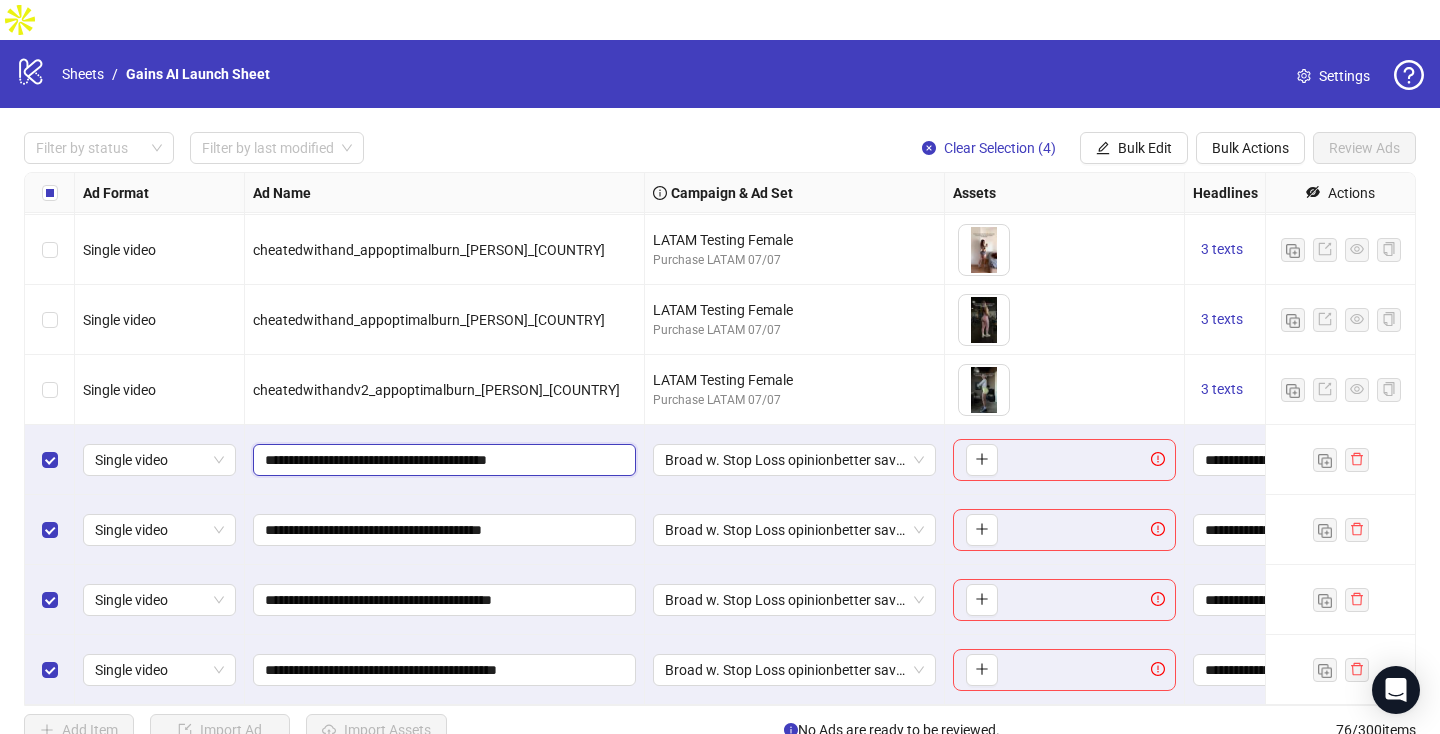 click on "**********" at bounding box center (442, 460) 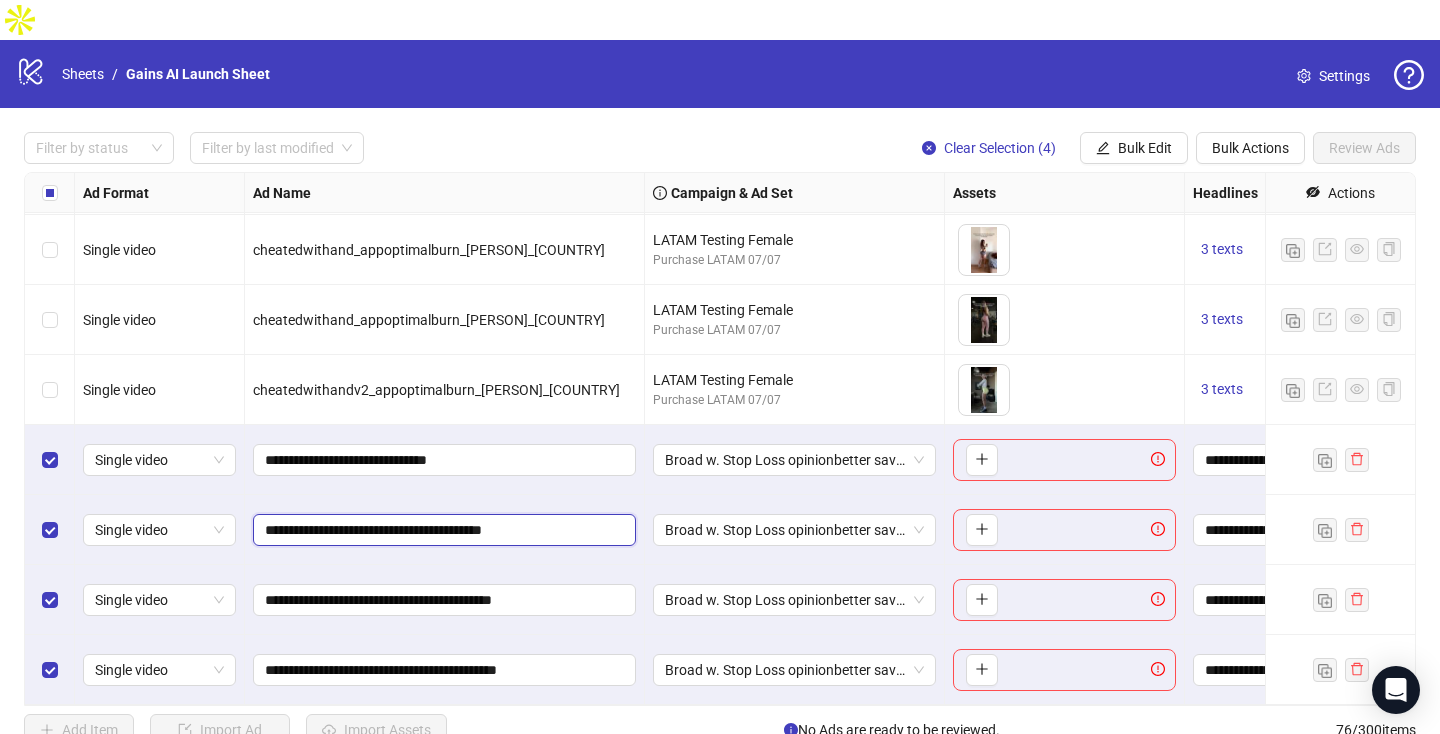 click on "**********" at bounding box center [442, 530] 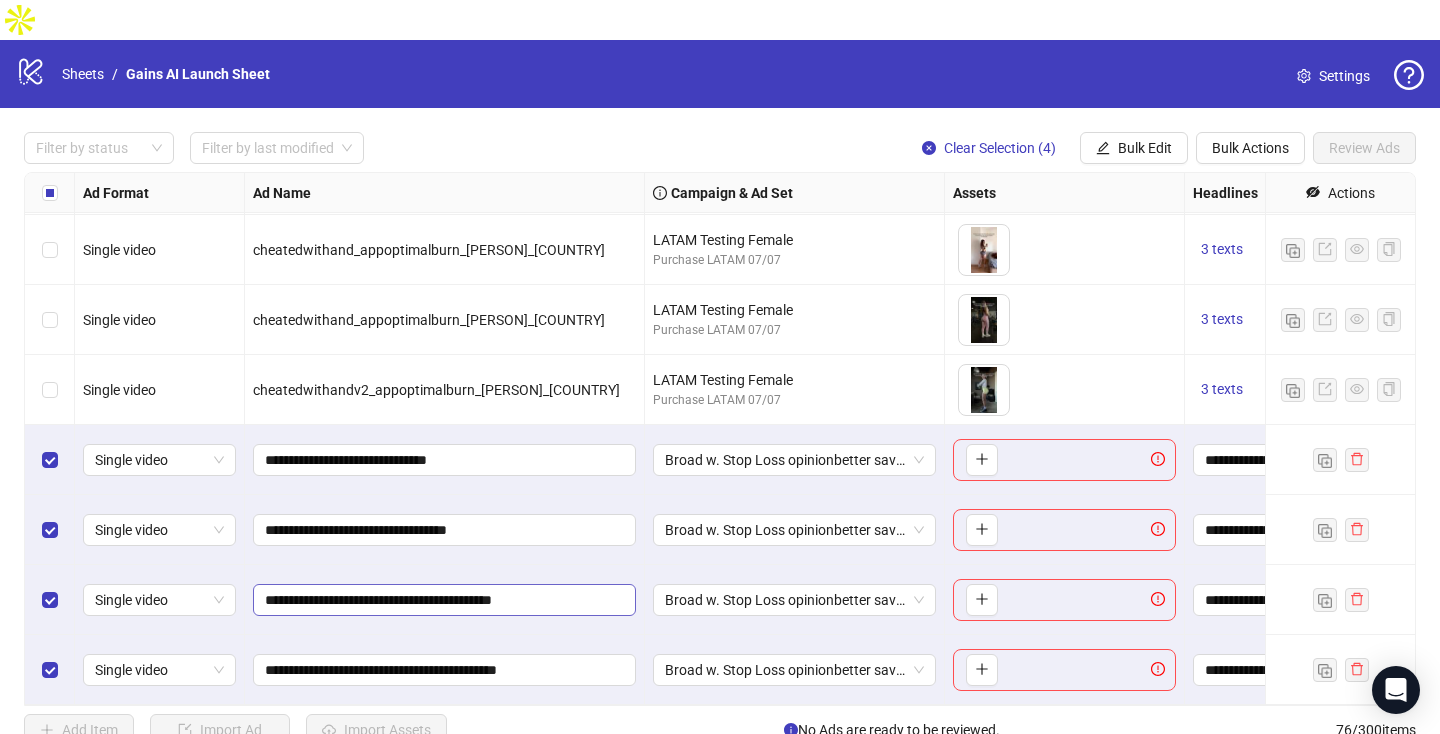 click on "**********" at bounding box center [444, 460] 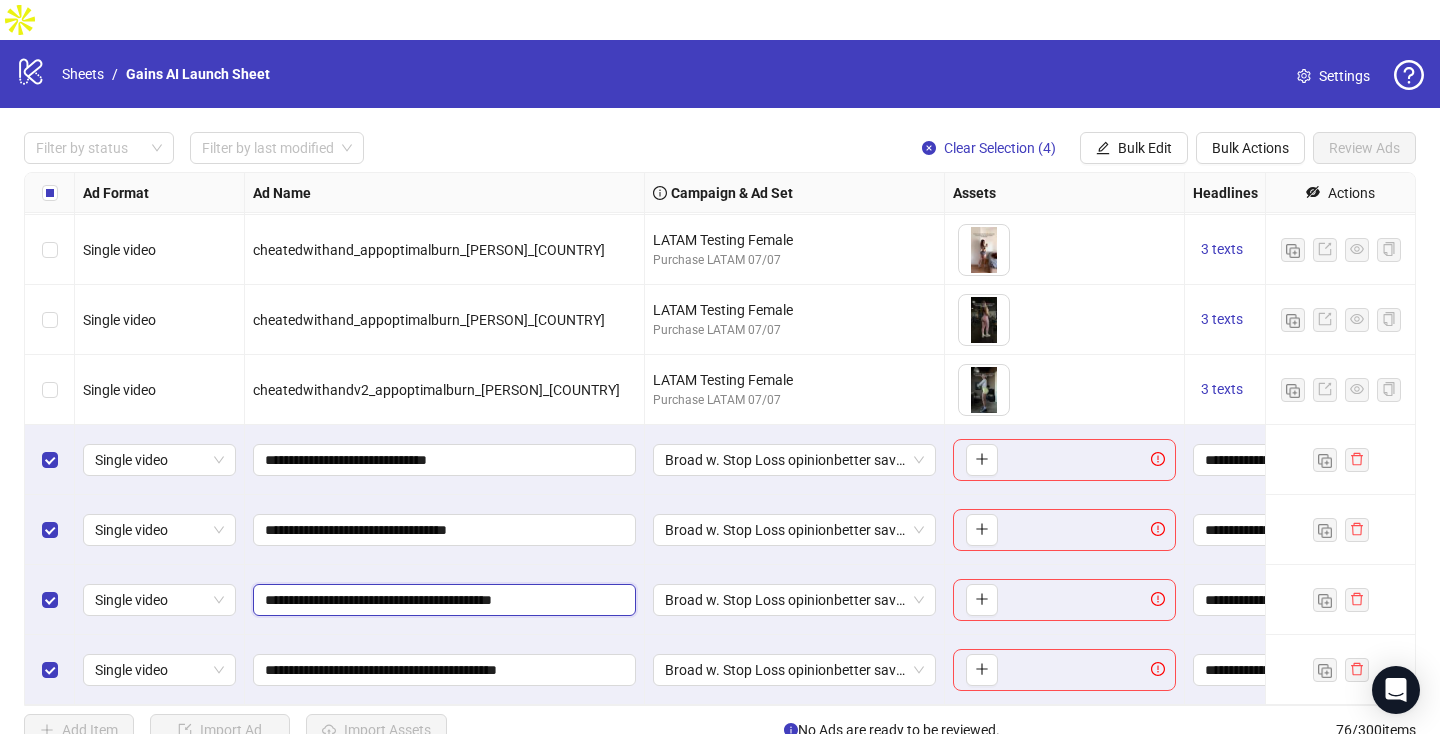 click on "**********" at bounding box center (442, 600) 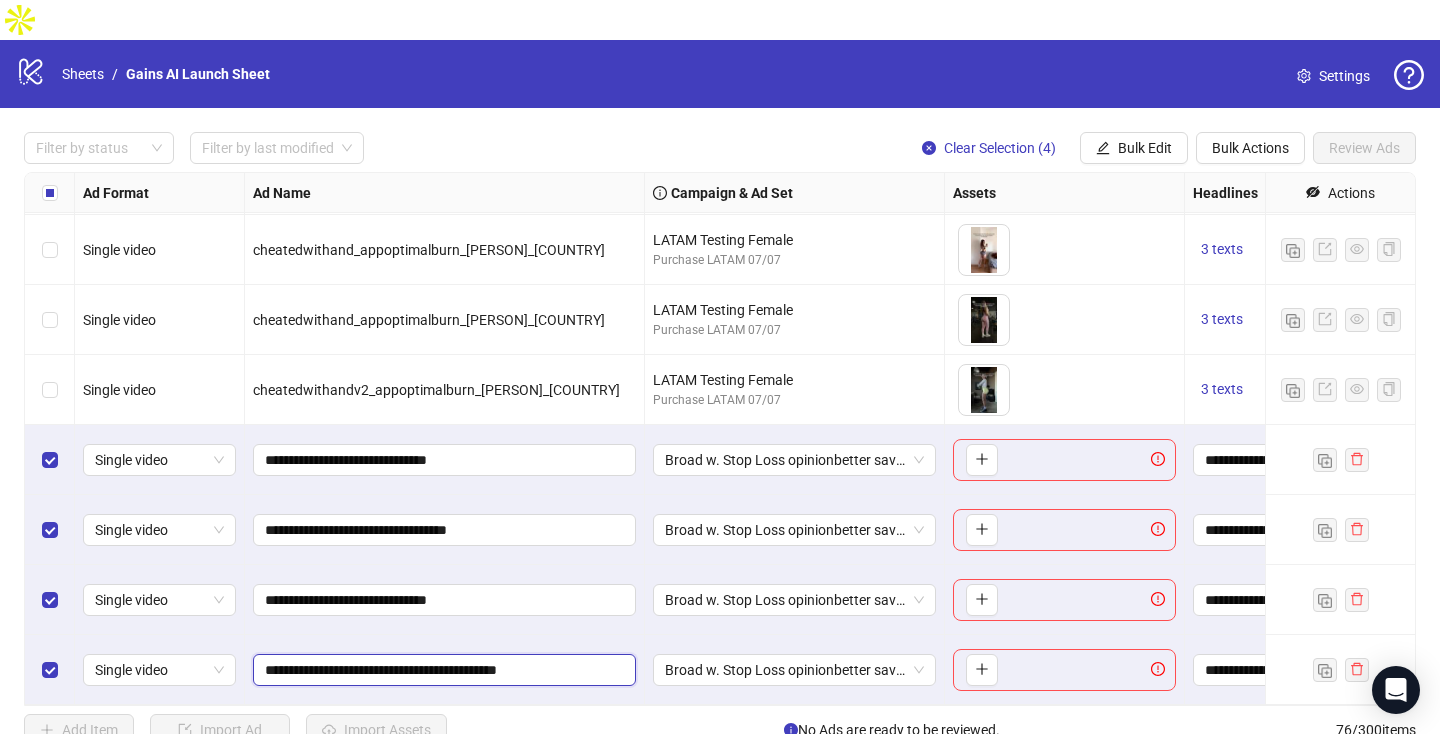 click on "**********" at bounding box center [442, 670] 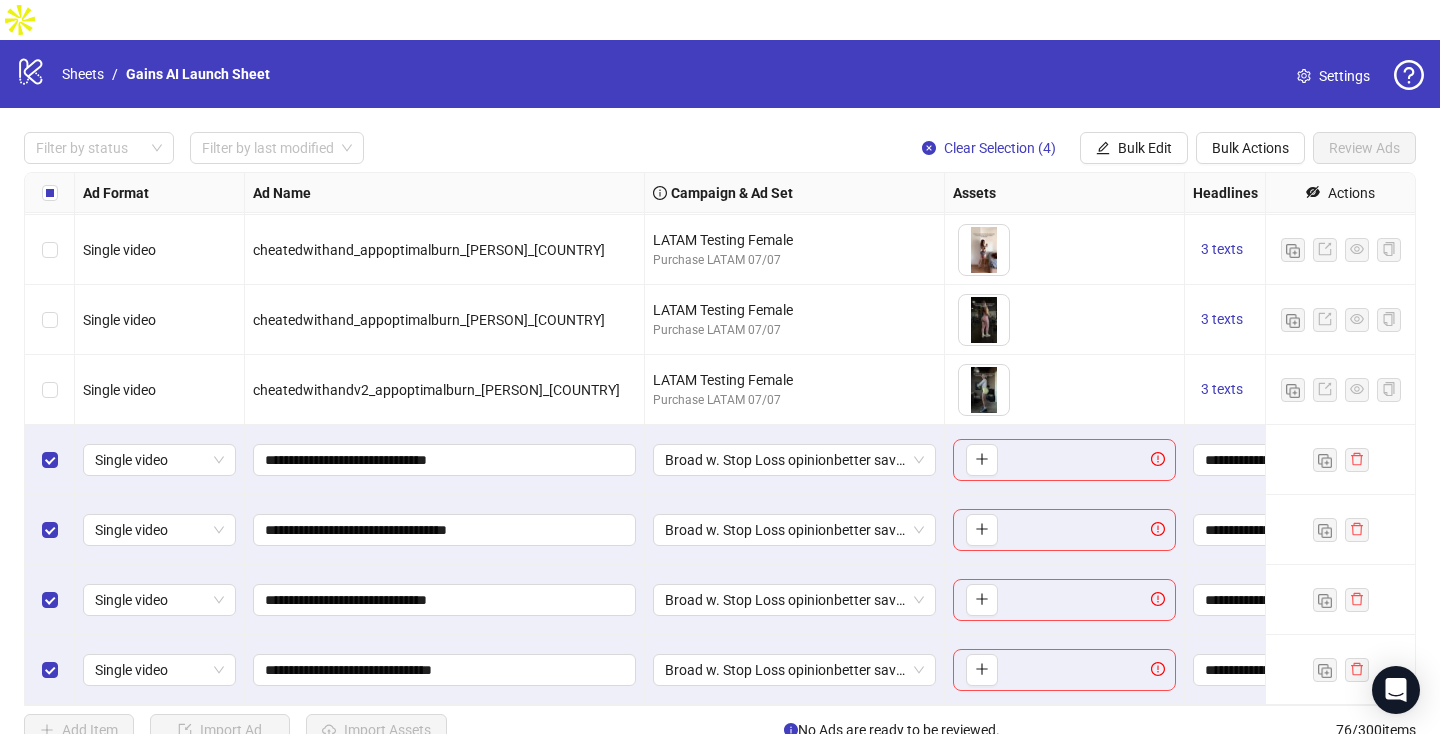 click on "**********" at bounding box center (445, 600) 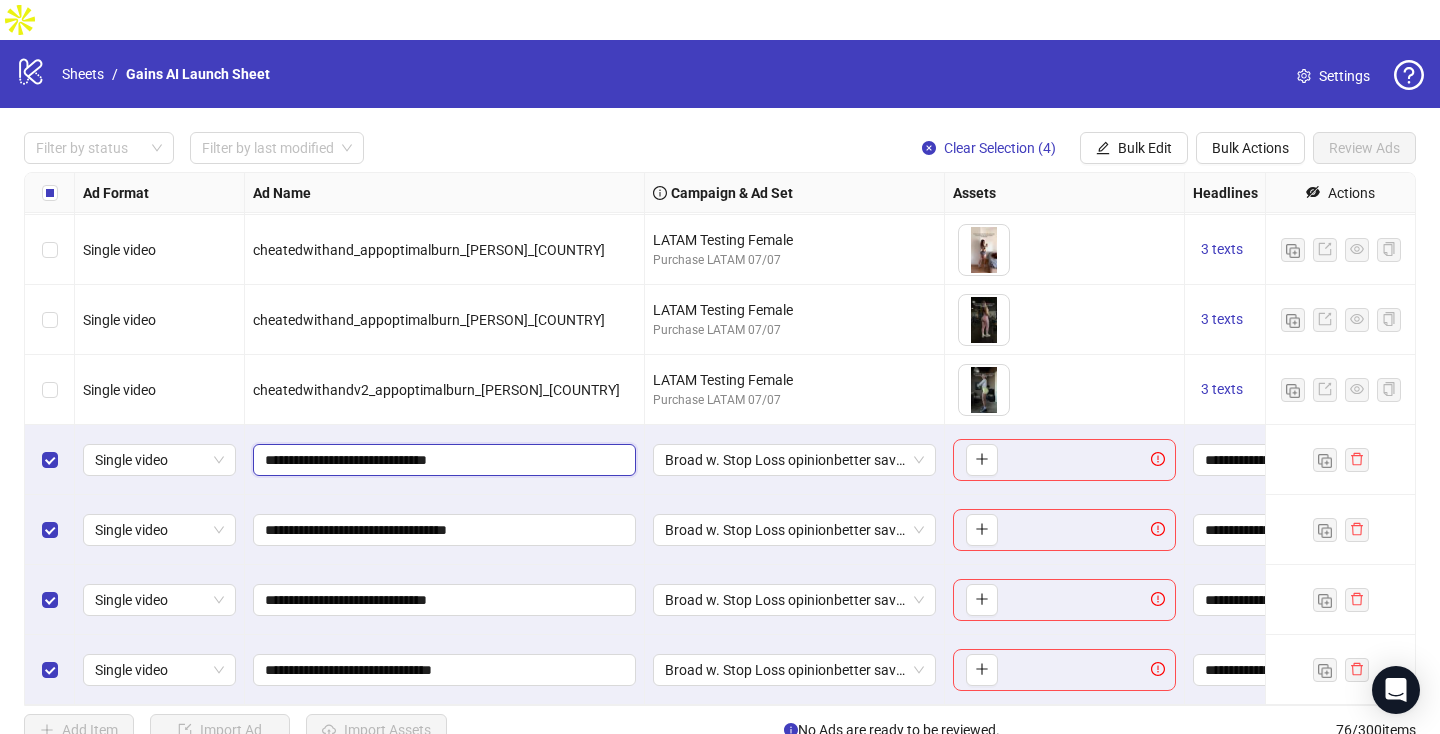 click on "**********" at bounding box center [442, 460] 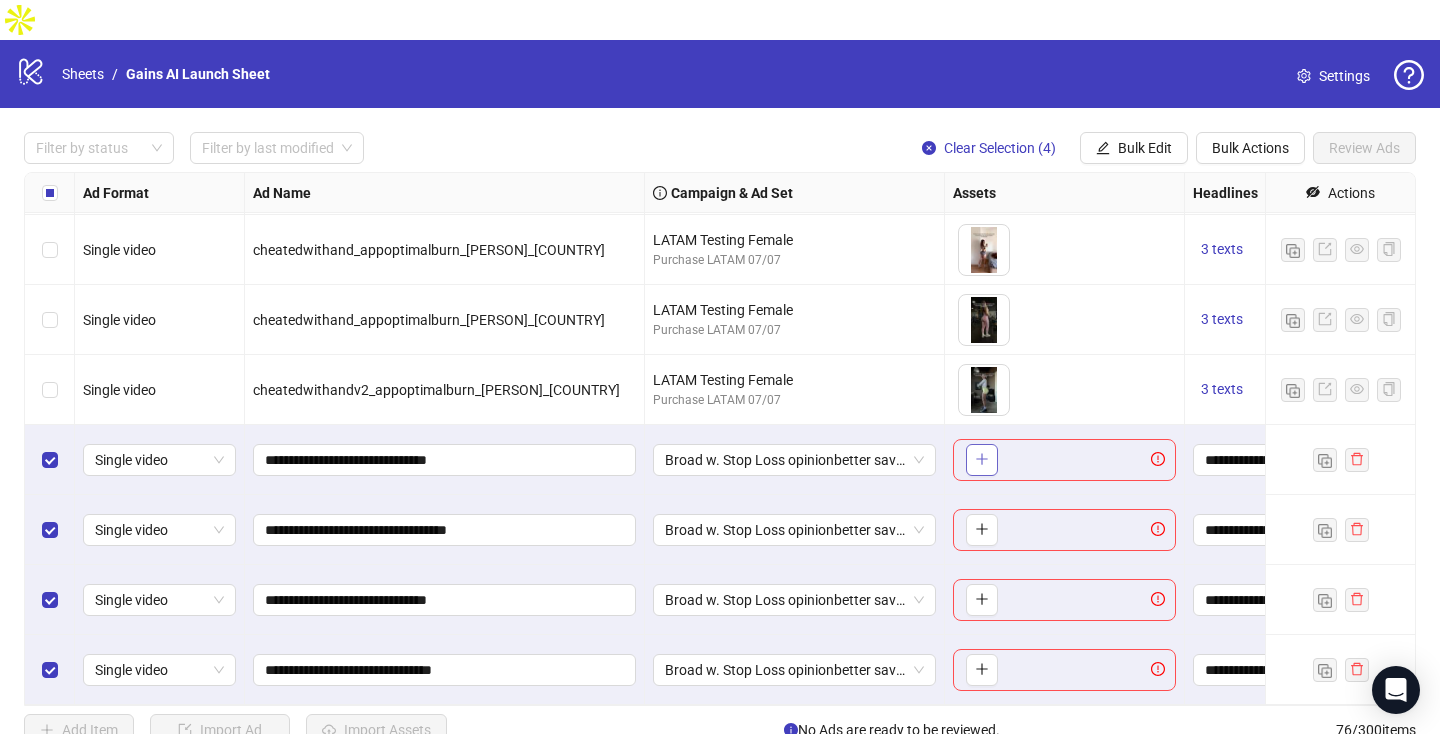click at bounding box center (982, 459) 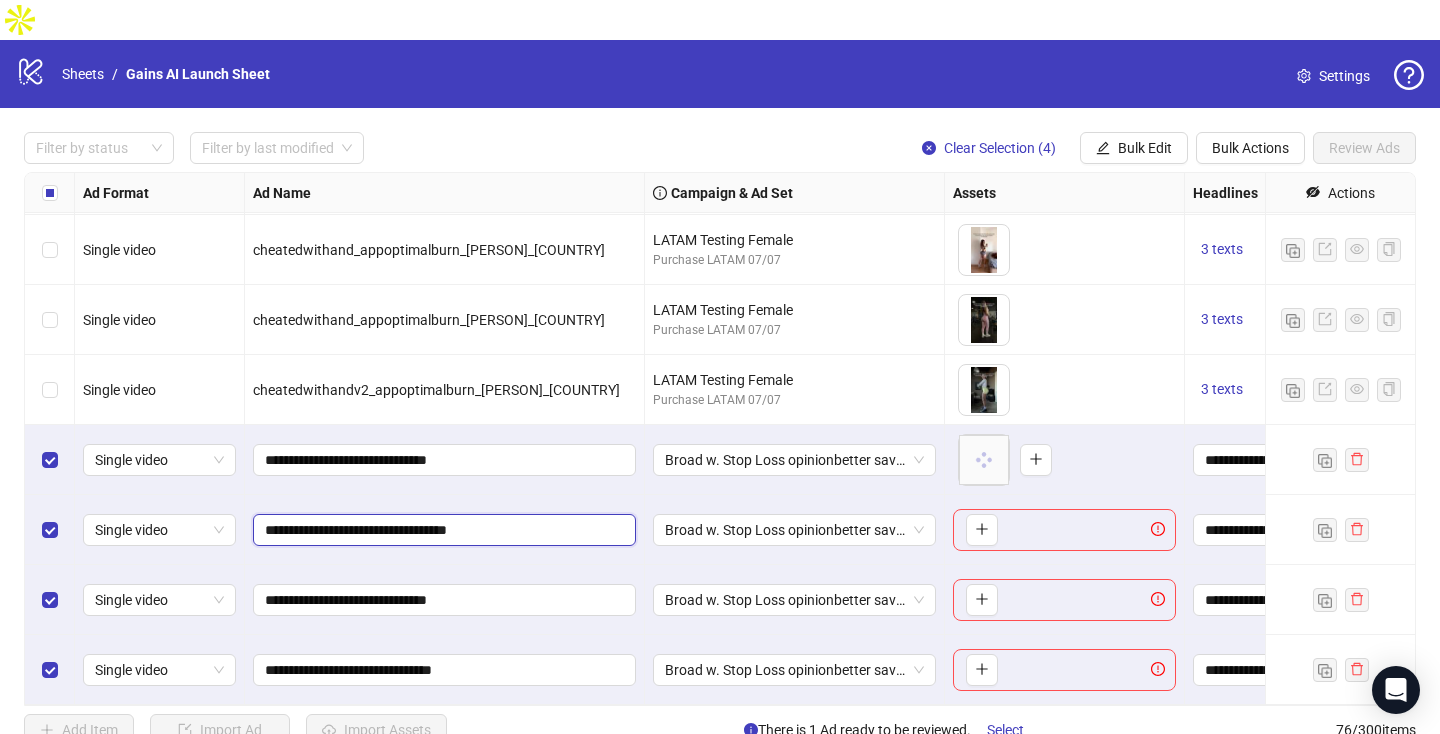 click on "**********" at bounding box center [442, 530] 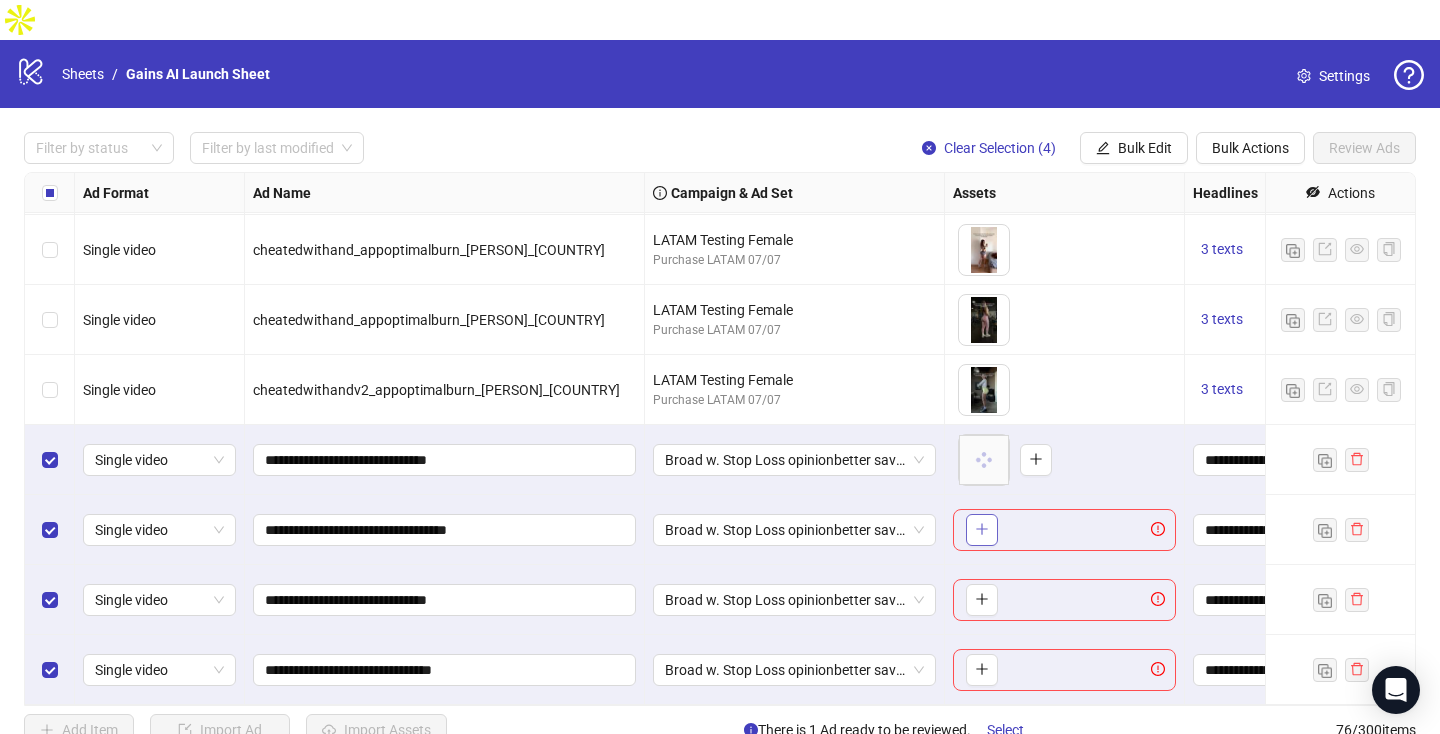 click at bounding box center (981, 529) 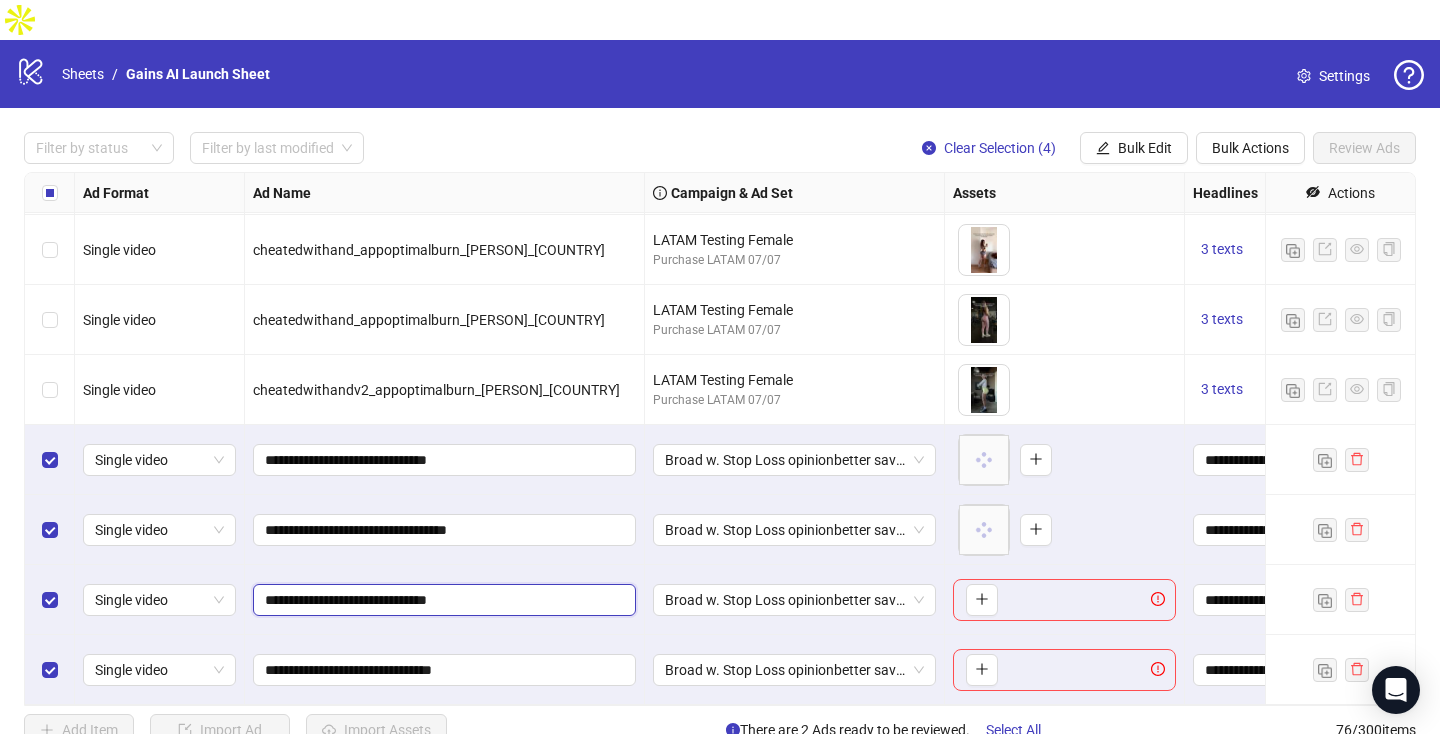 click on "**********" at bounding box center (442, 600) 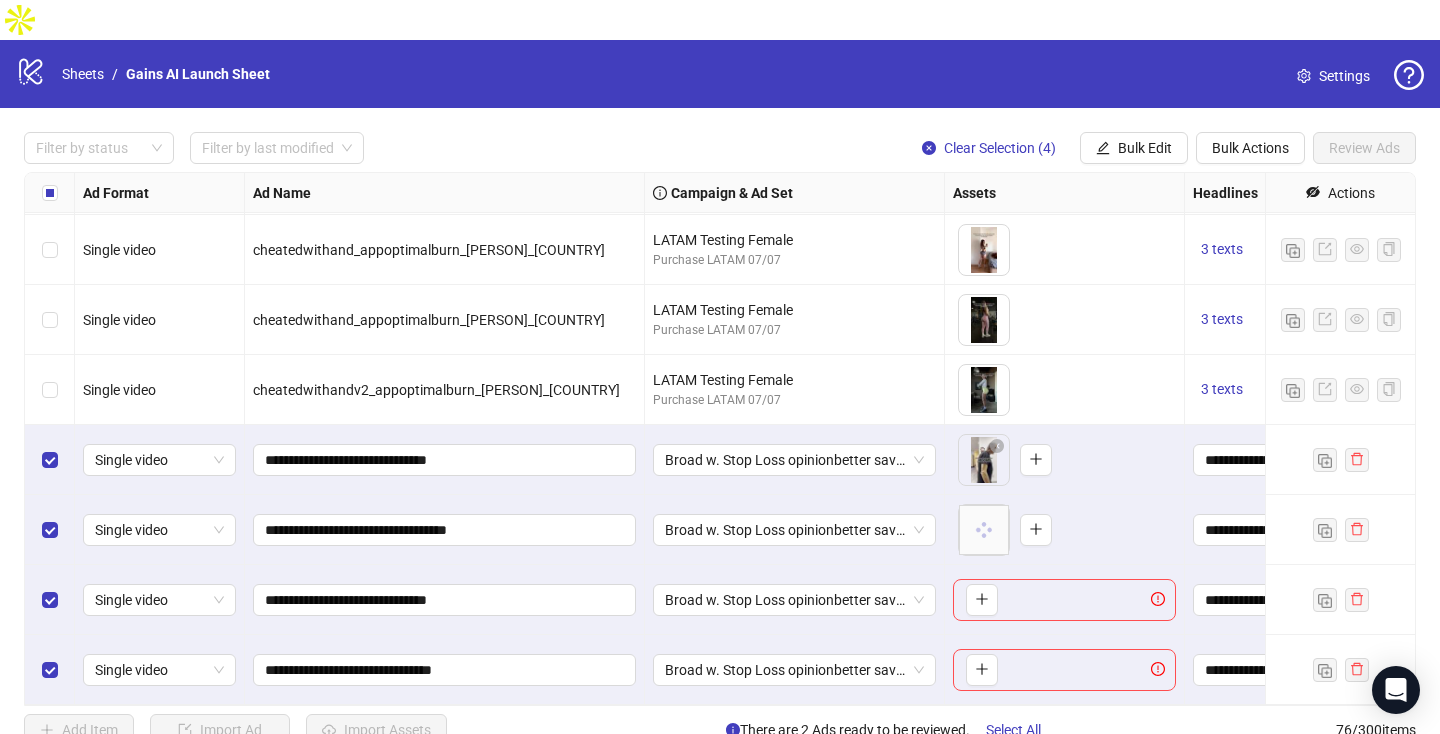click on "To pick up a draggable item, press the space bar.
While dragging, use the arrow keys to move the item.
Press space again to drop the item in its new position, or press escape to cancel." at bounding box center [978, 600] 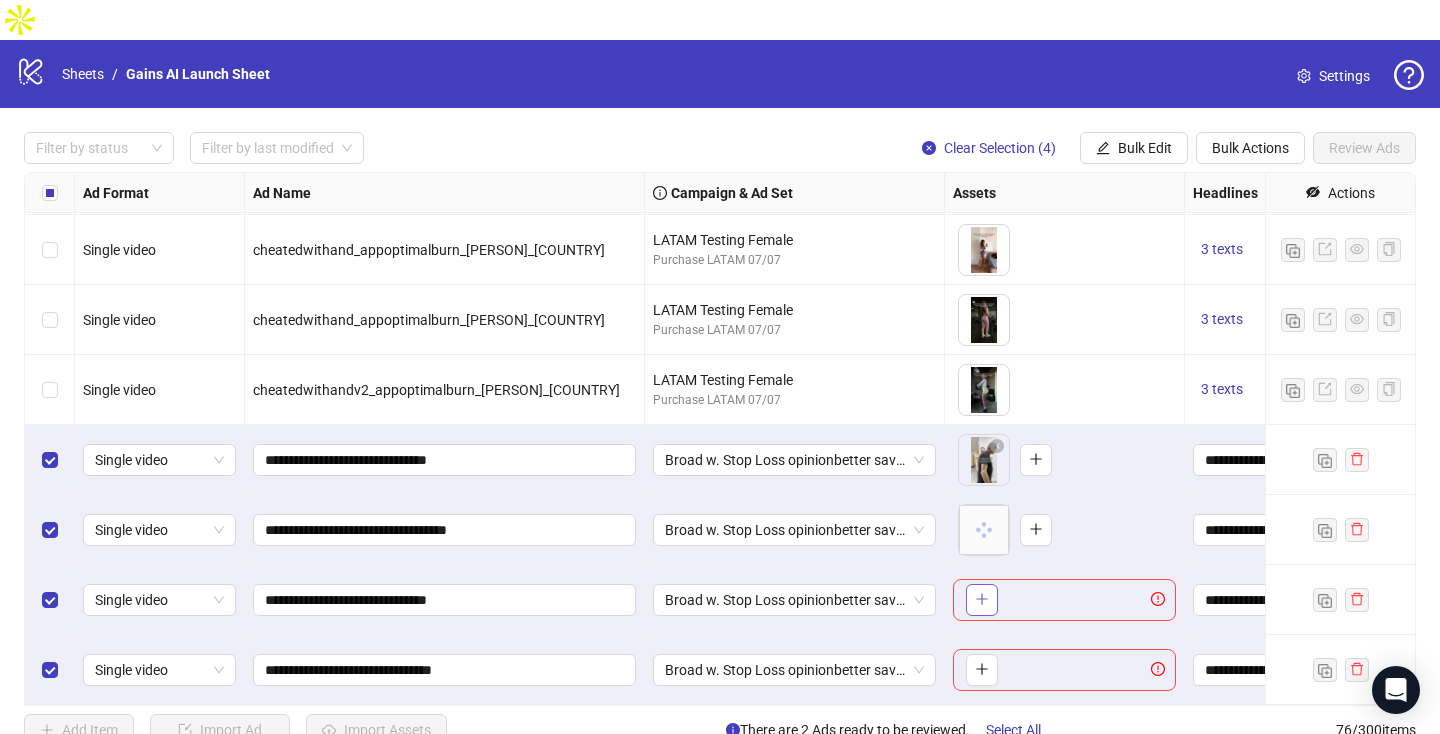 click at bounding box center [982, 599] 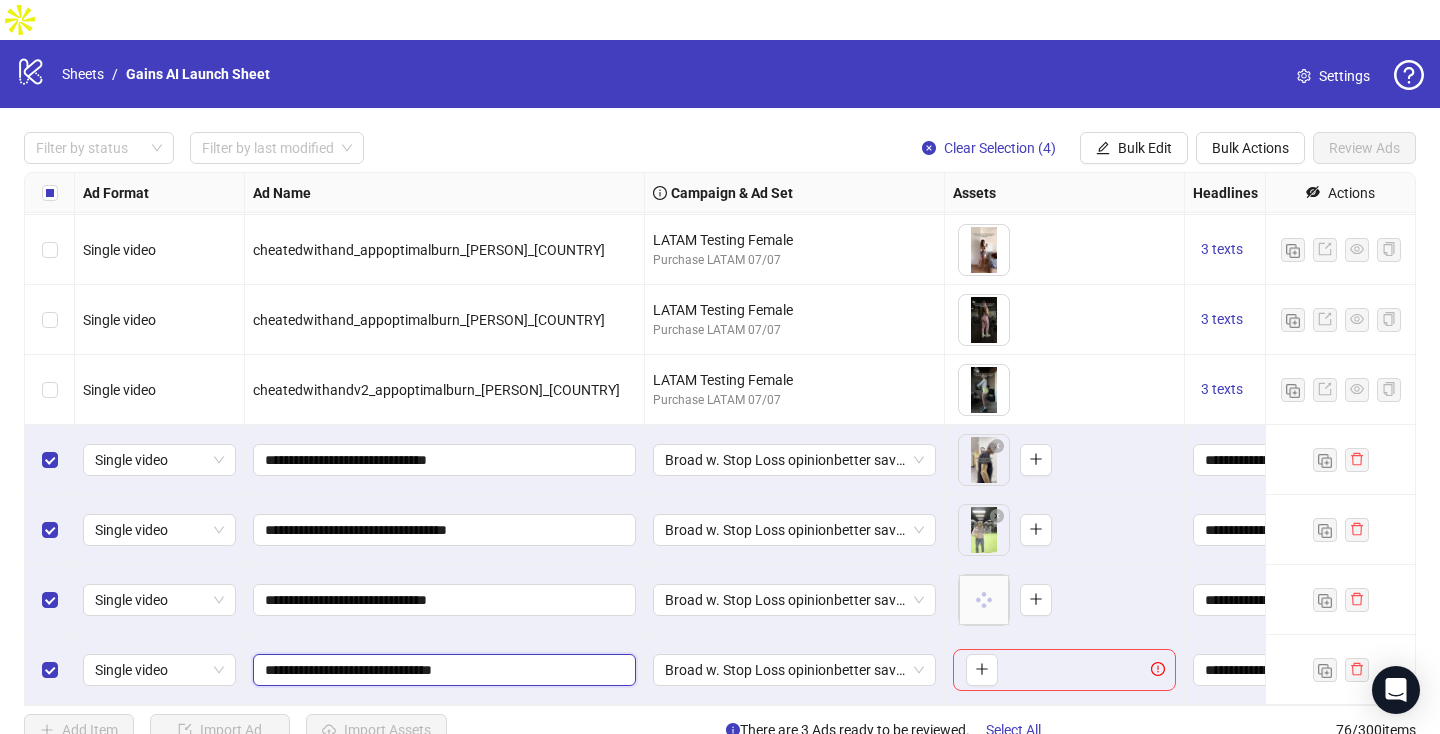 click on "**********" at bounding box center [442, 670] 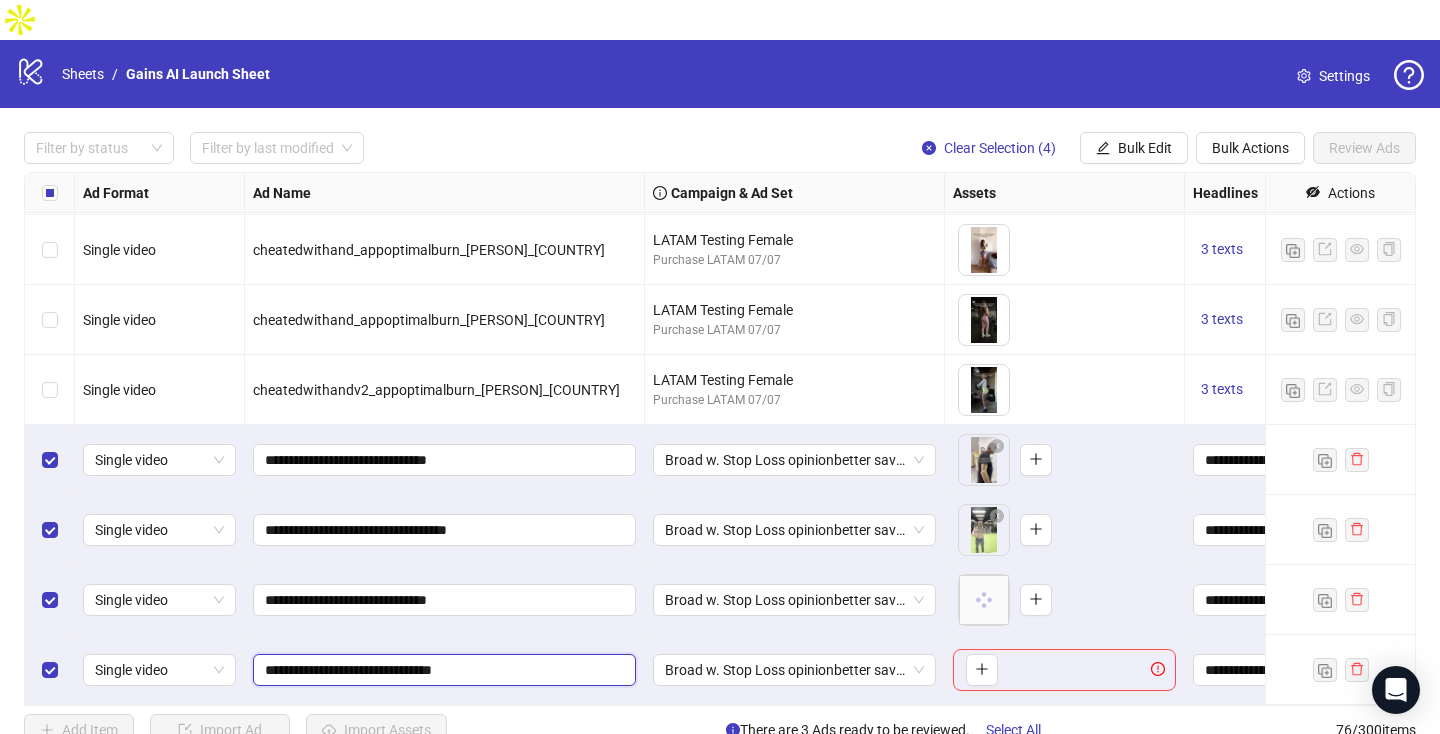 click on "**********" at bounding box center [442, 670] 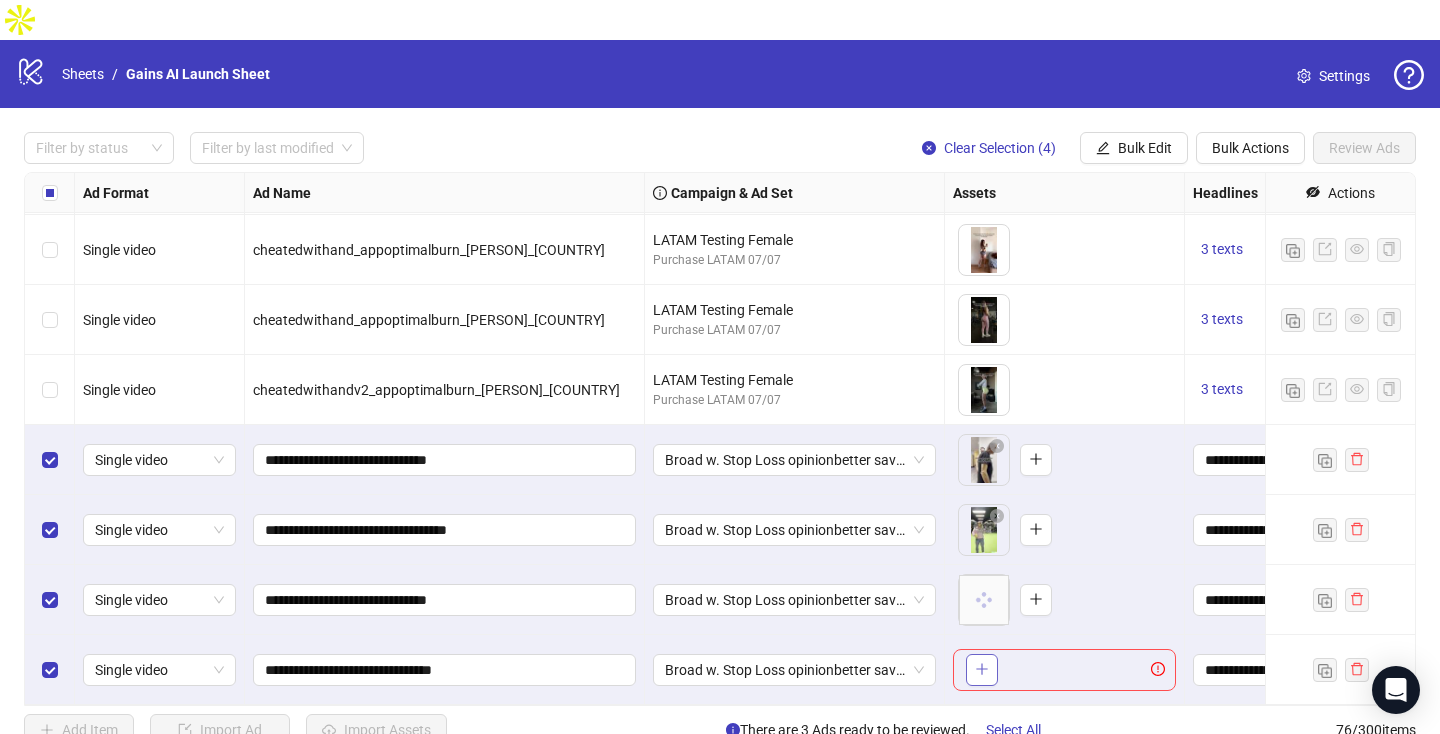 click at bounding box center [982, 670] 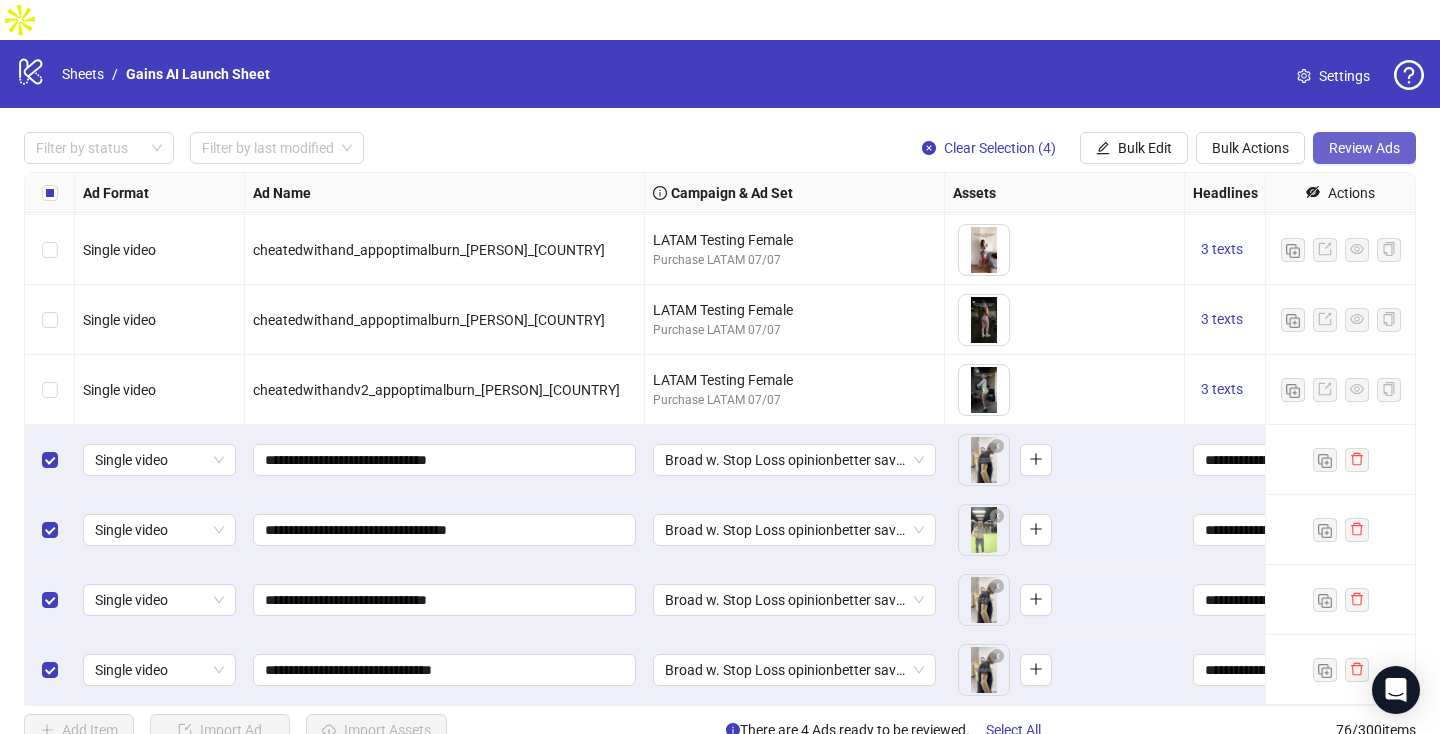 click on "Review Ads" at bounding box center [1364, 148] 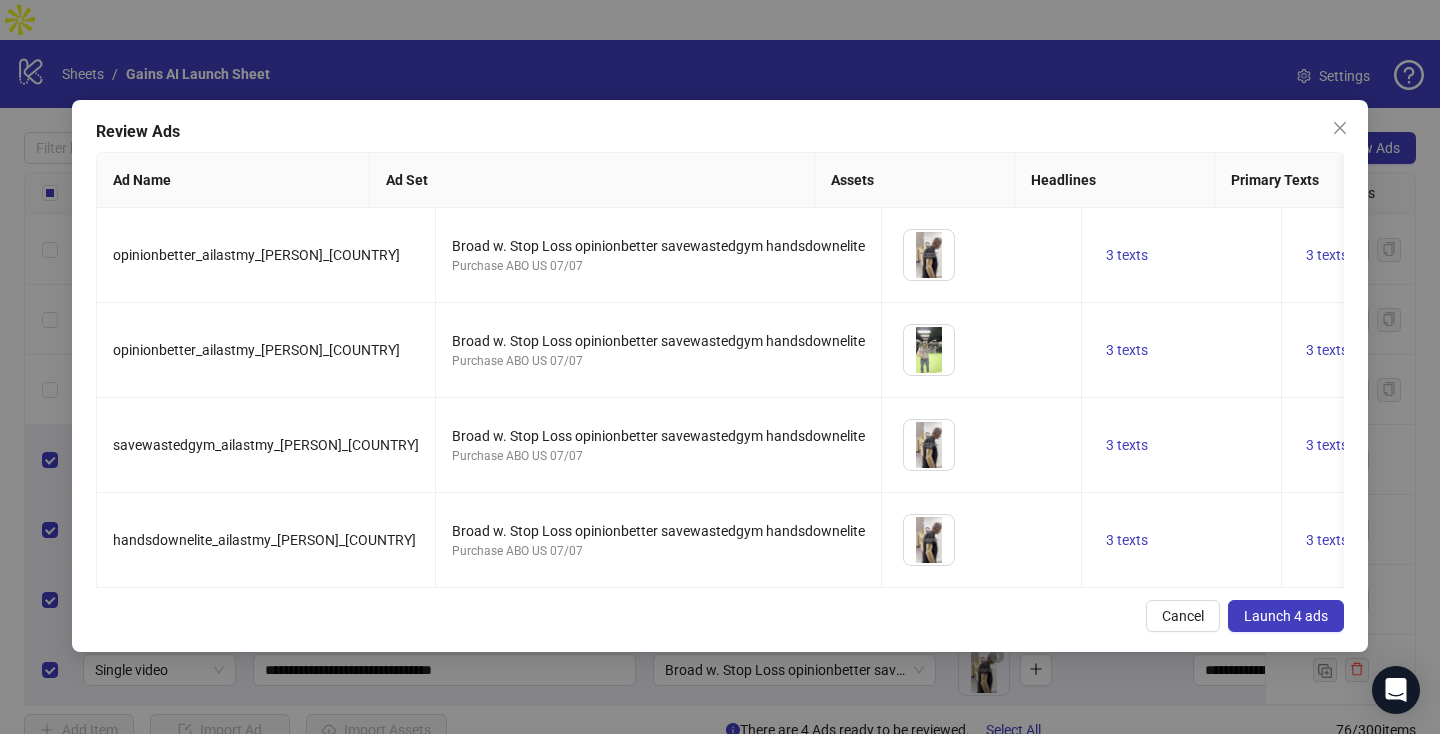 click on "Launch 4 ads" at bounding box center (1286, 616) 